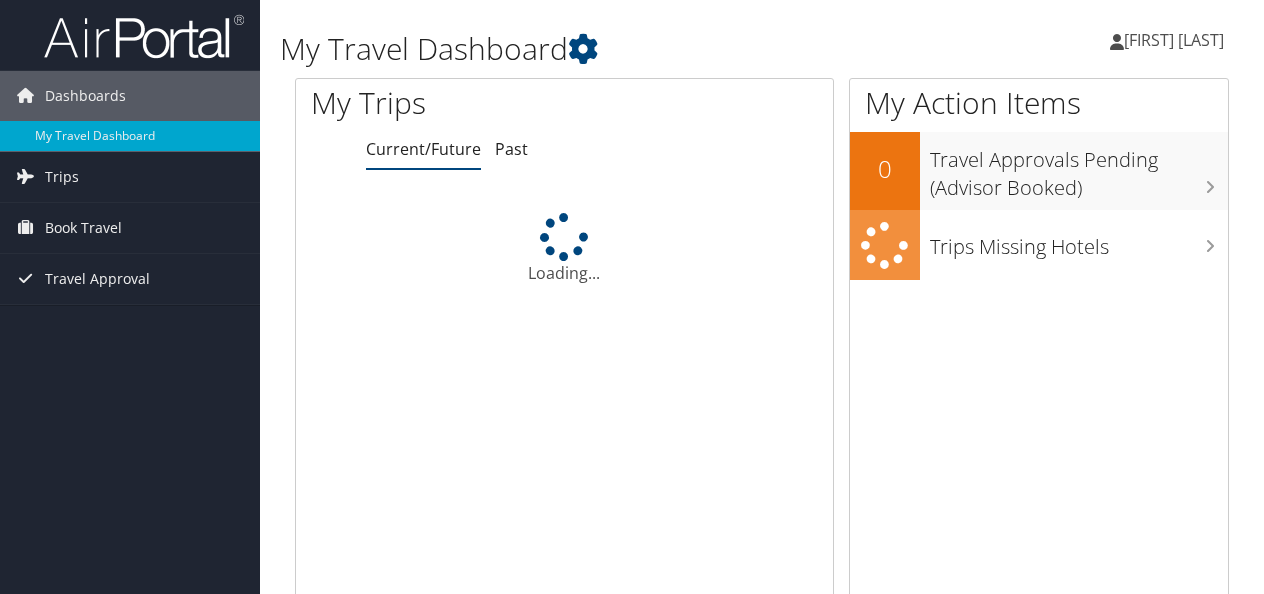 scroll, scrollTop: 0, scrollLeft: 0, axis: both 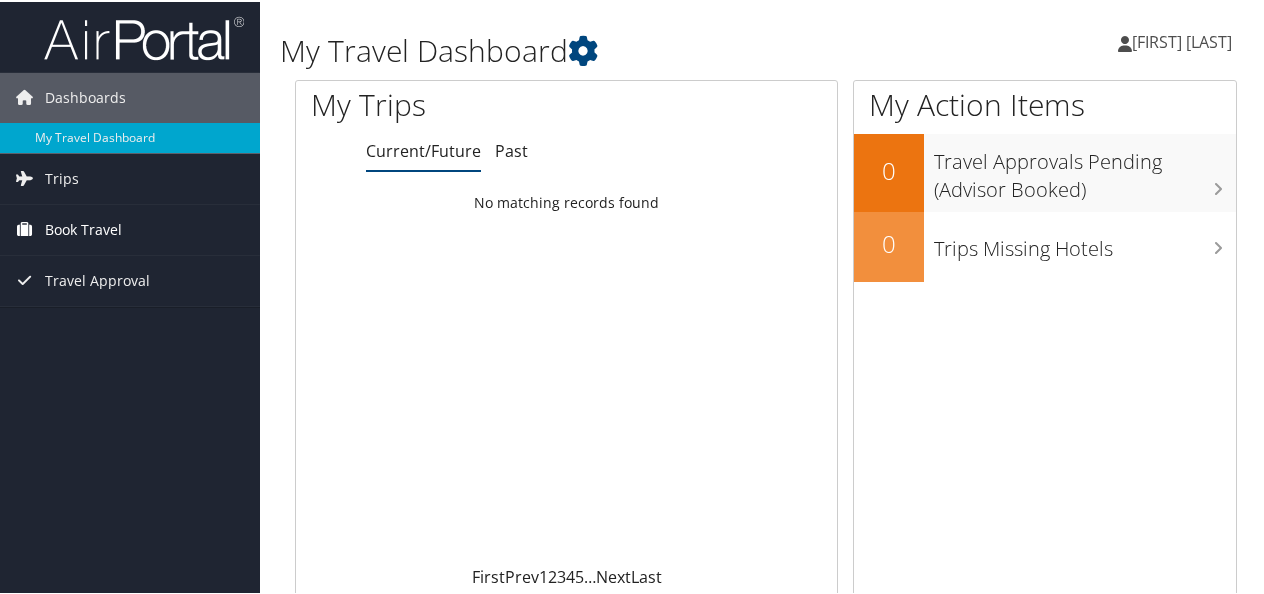 click on "Book Travel" at bounding box center [130, 228] 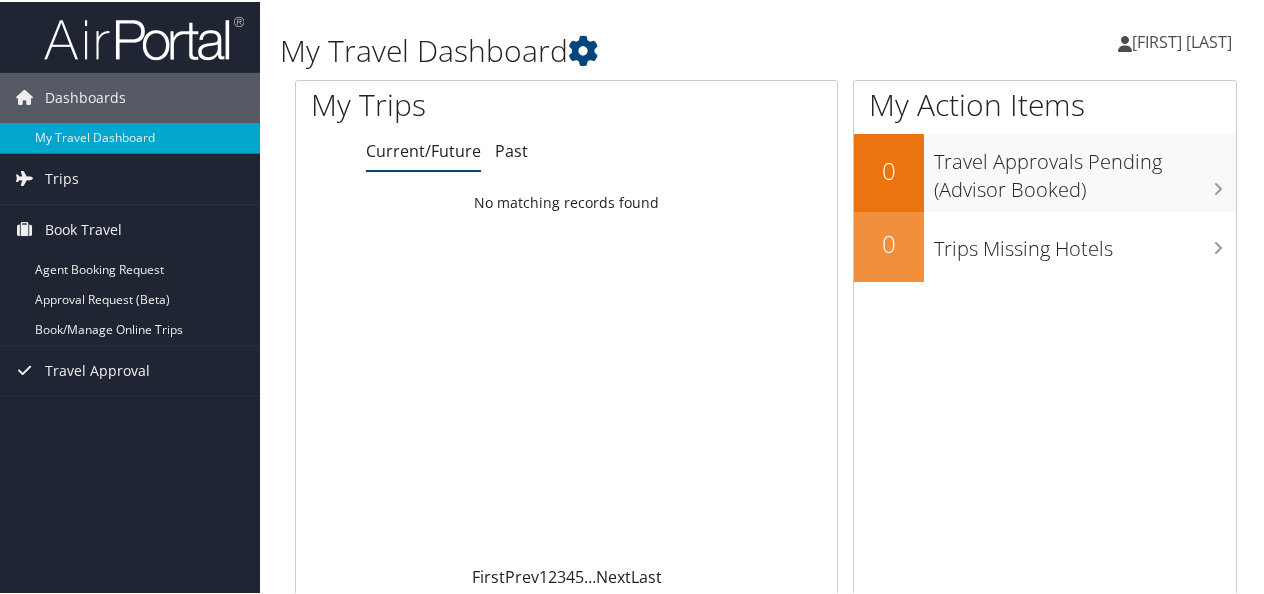 click on "[FIRST] [LAST]" at bounding box center [1182, 40] 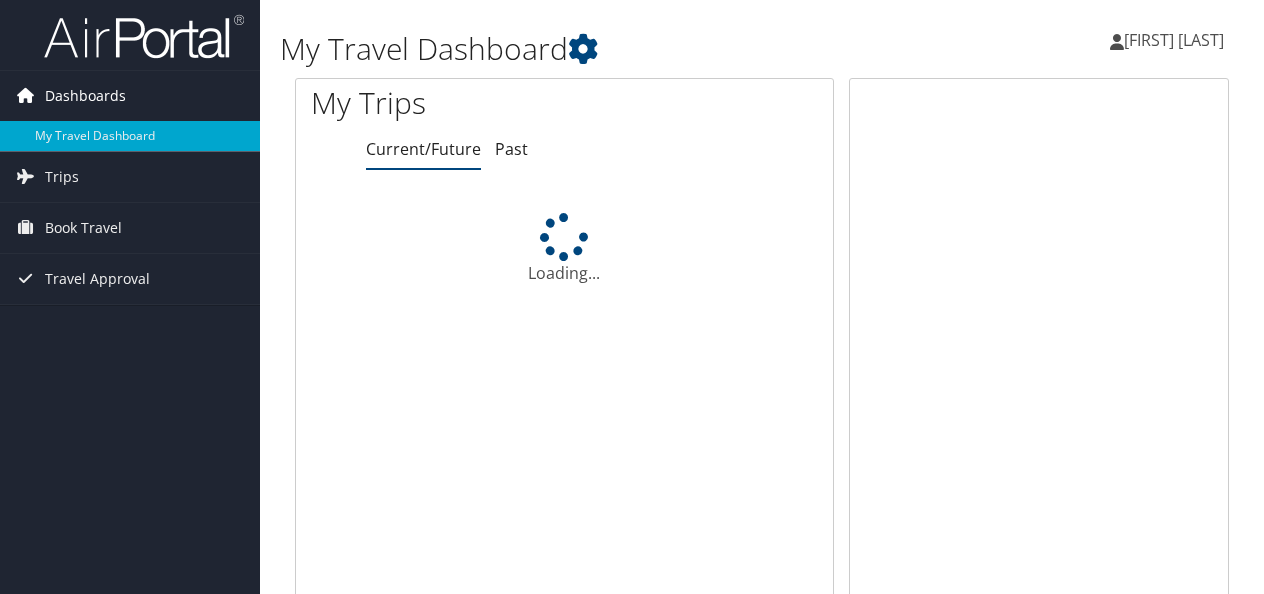 scroll, scrollTop: 0, scrollLeft: 0, axis: both 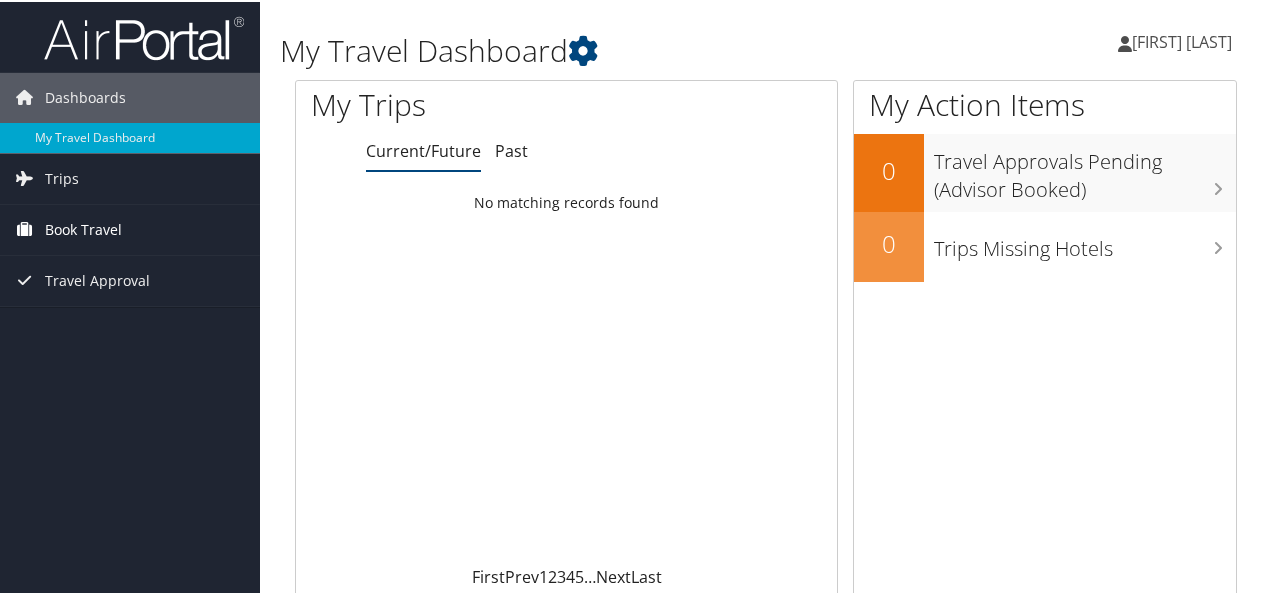 click on "Book Travel" at bounding box center [83, 228] 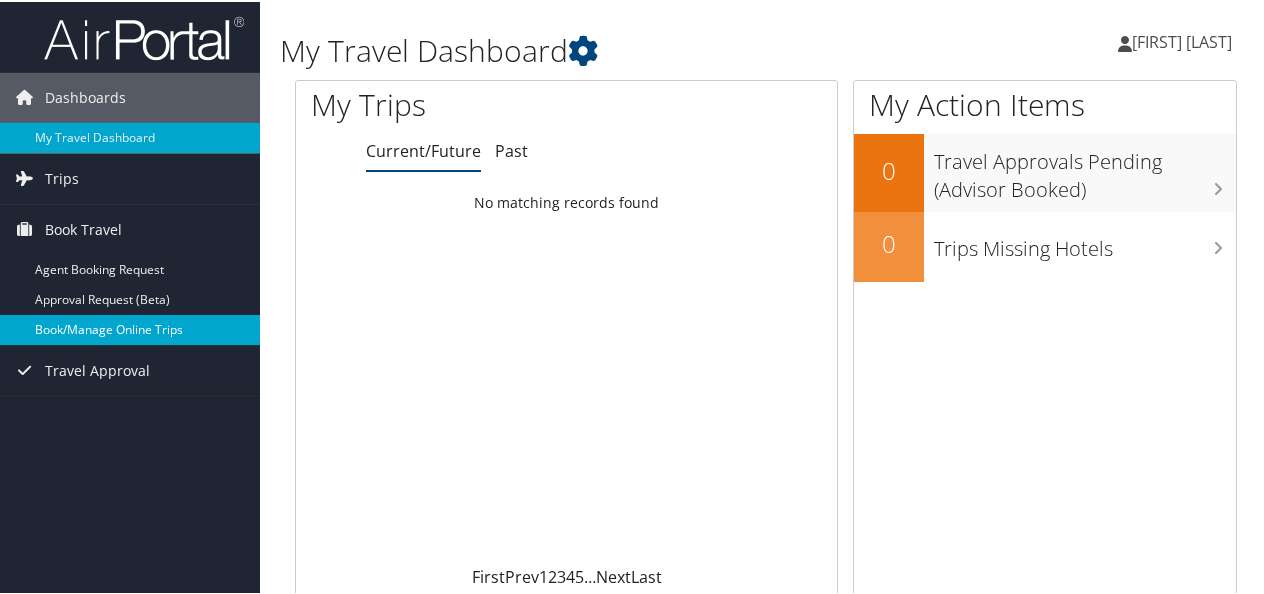 click on "Book/Manage Online Trips" at bounding box center (130, 328) 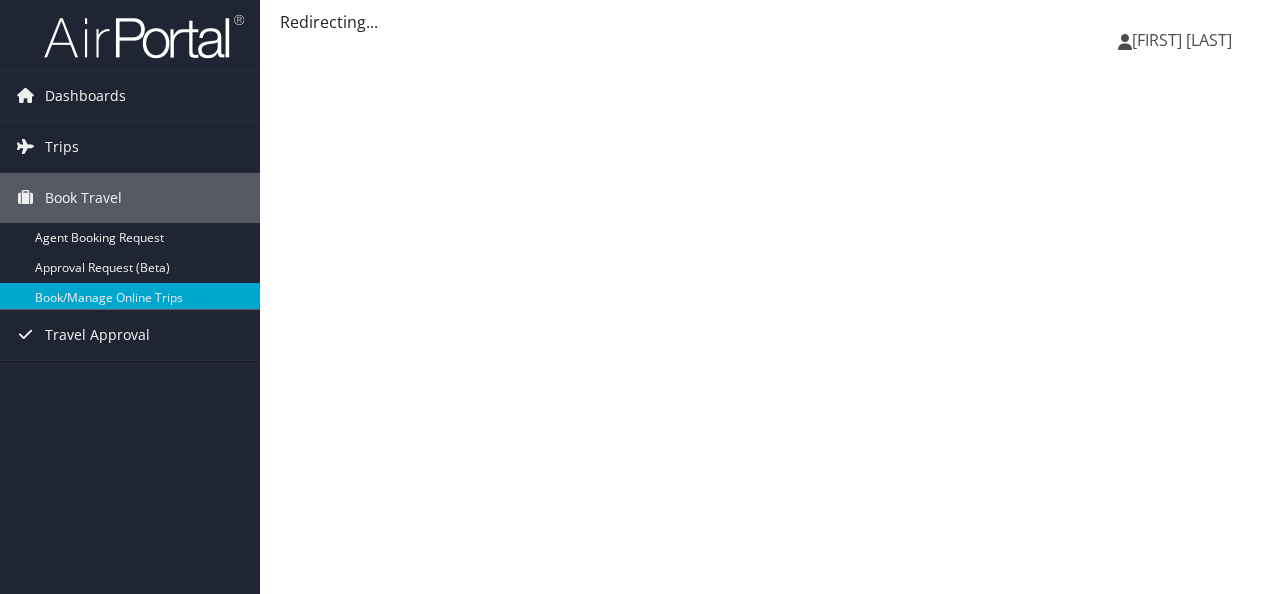 scroll, scrollTop: 0, scrollLeft: 0, axis: both 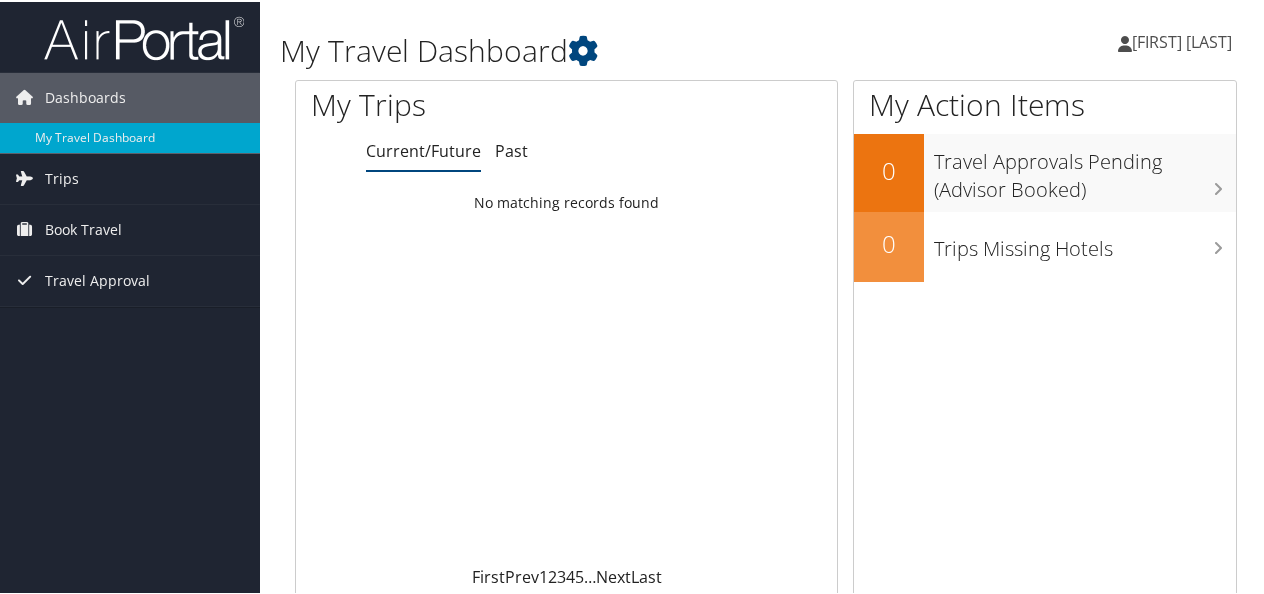 click on "[FIRST] [LAST]" at bounding box center [1182, 40] 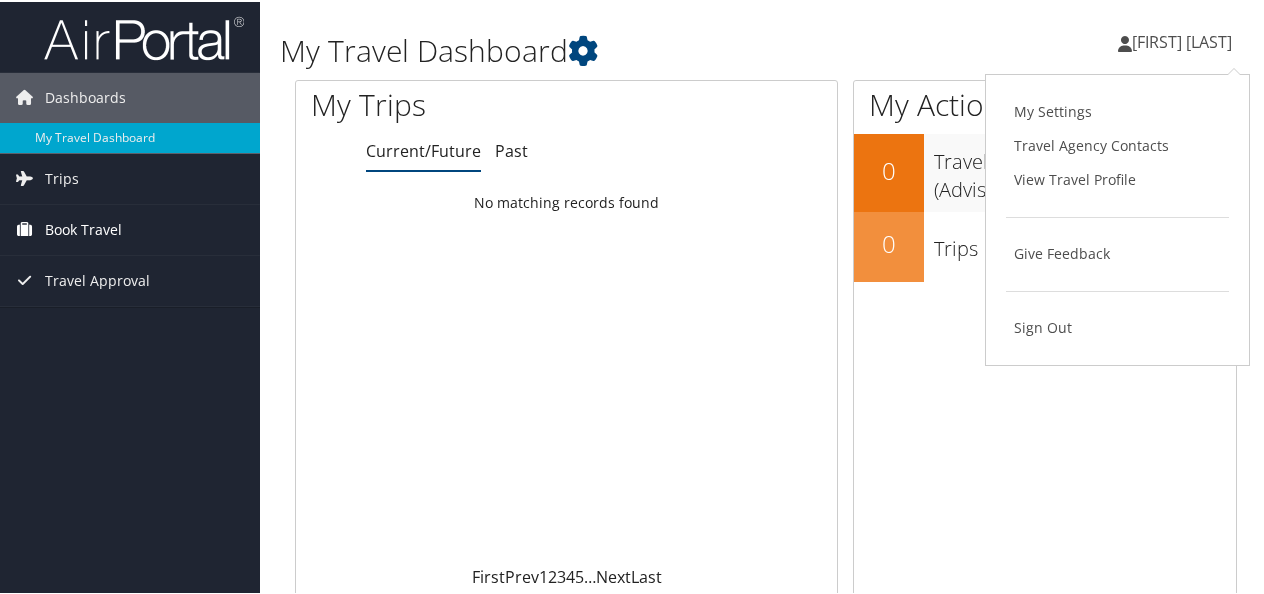 click on "Book Travel" at bounding box center (83, 228) 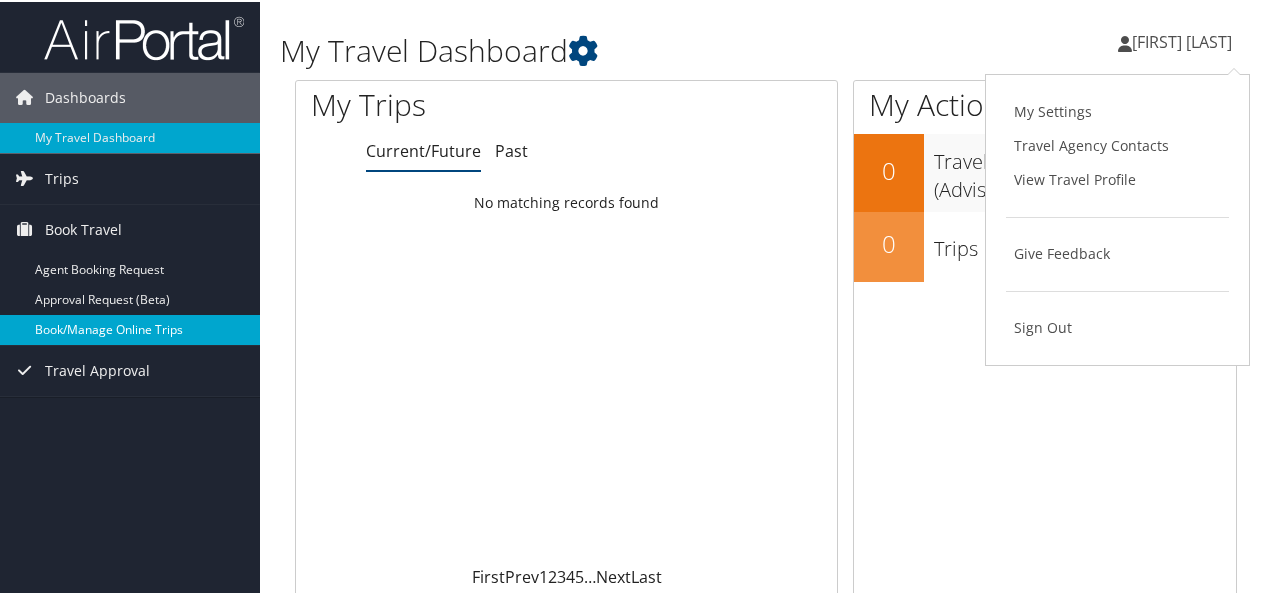 click on "Book/Manage Online Trips" at bounding box center [130, 328] 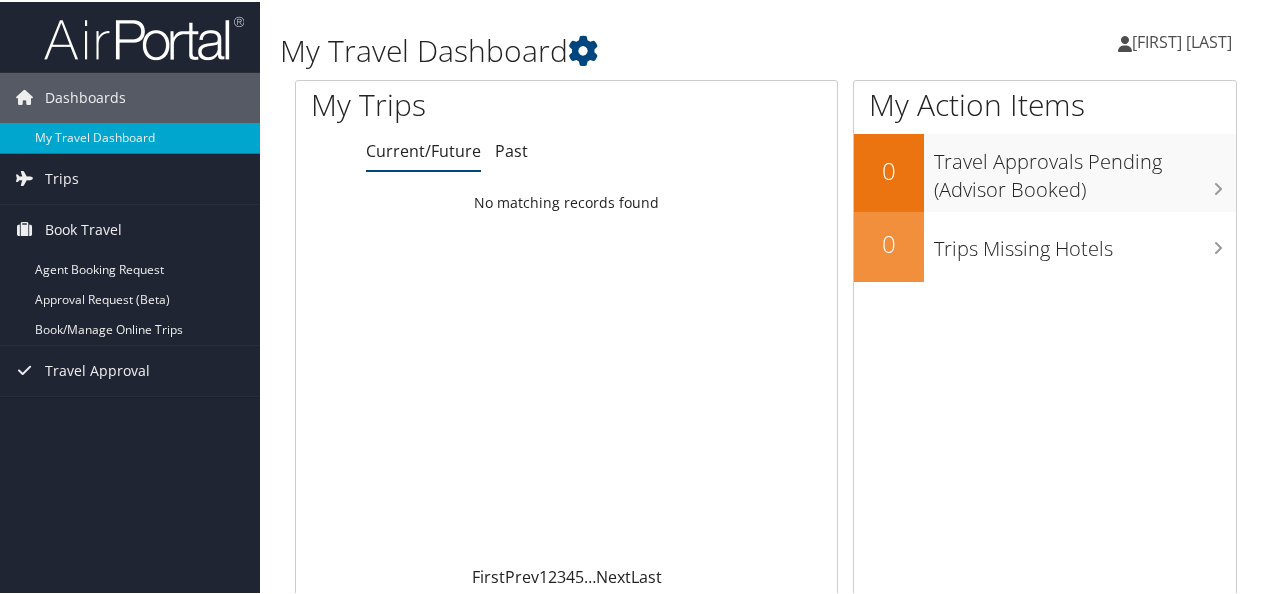 click at bounding box center [1125, 42] 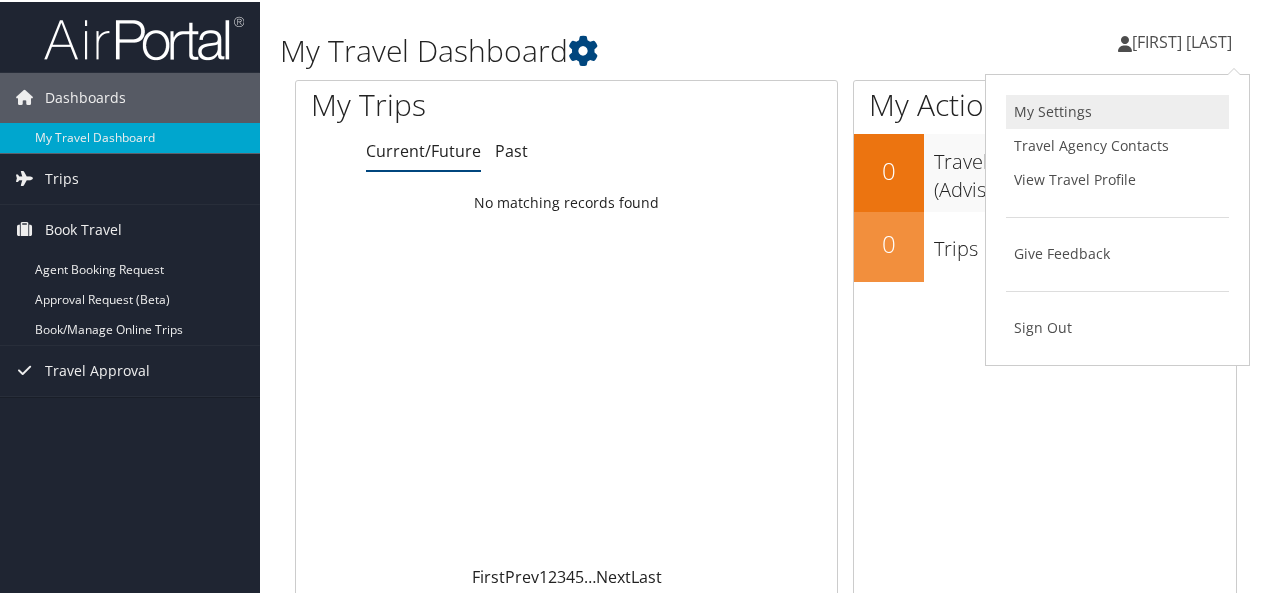 click on "My Settings" at bounding box center [1117, 110] 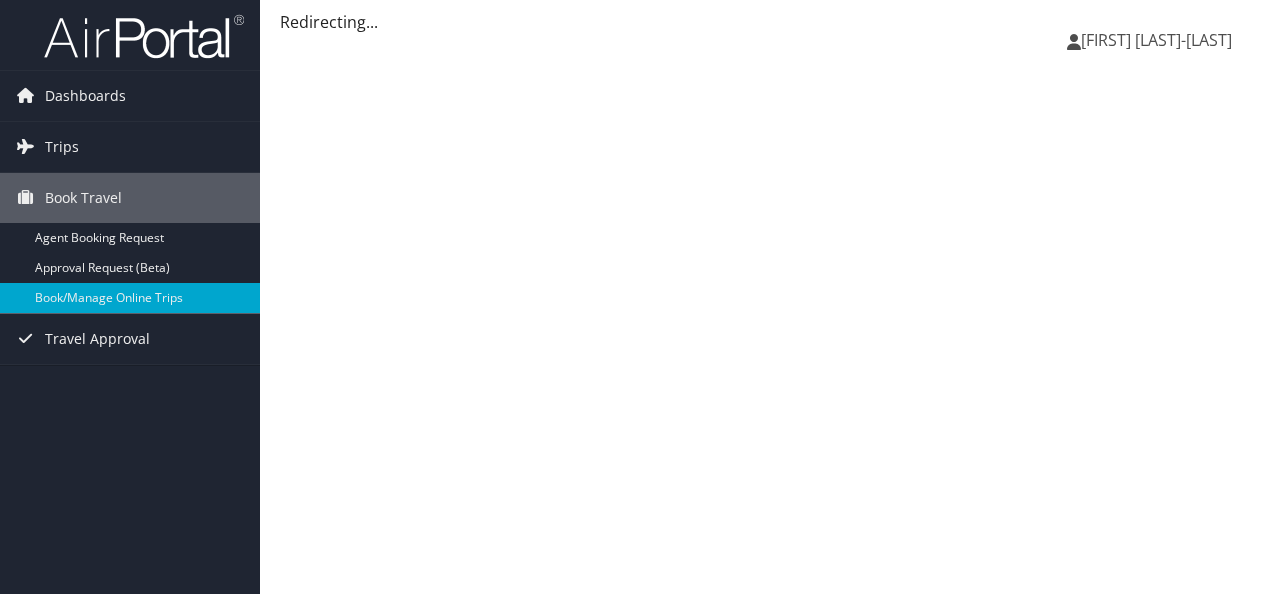 scroll, scrollTop: 0, scrollLeft: 0, axis: both 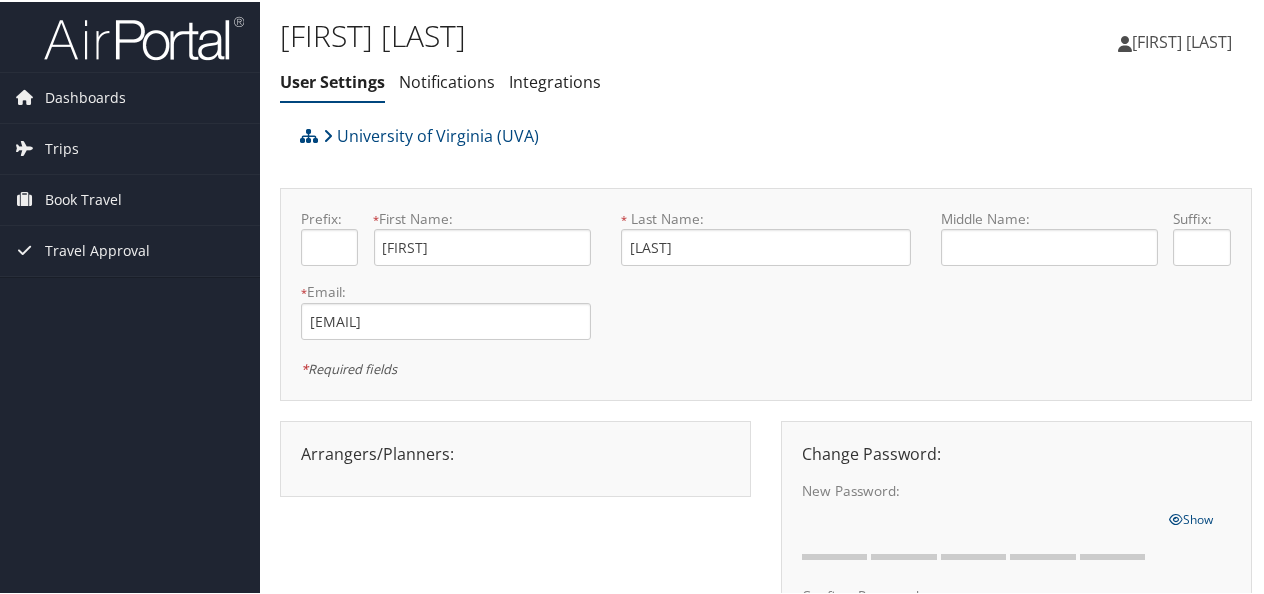 click on "[FIRST] [LAST]" at bounding box center [1182, 40] 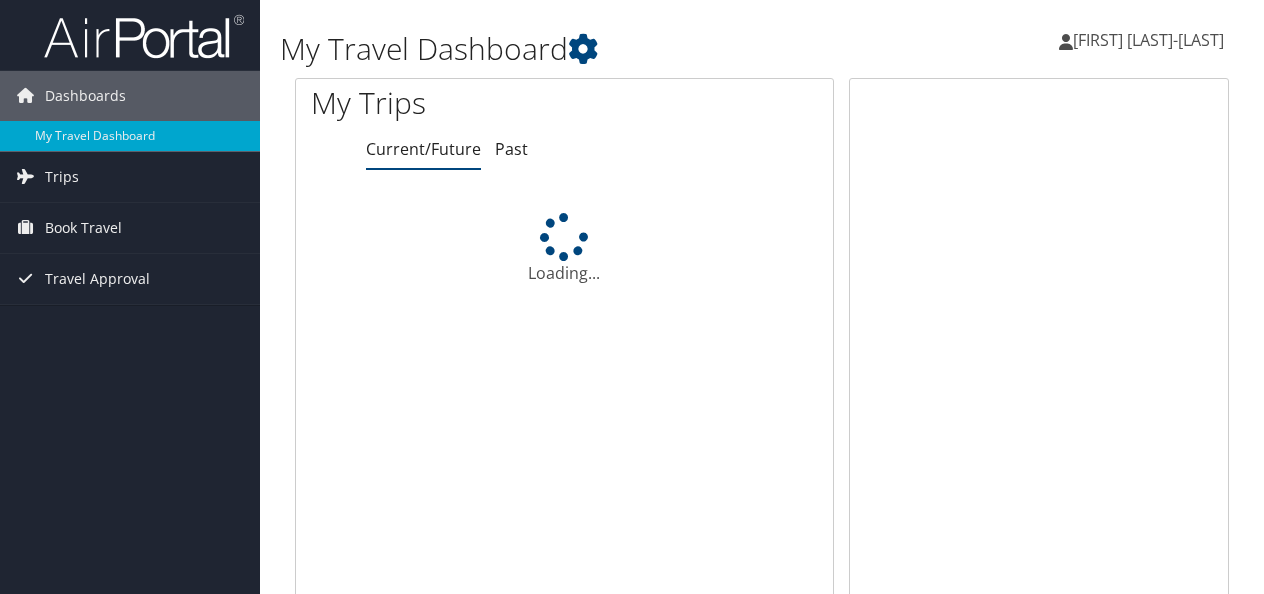scroll, scrollTop: 0, scrollLeft: 0, axis: both 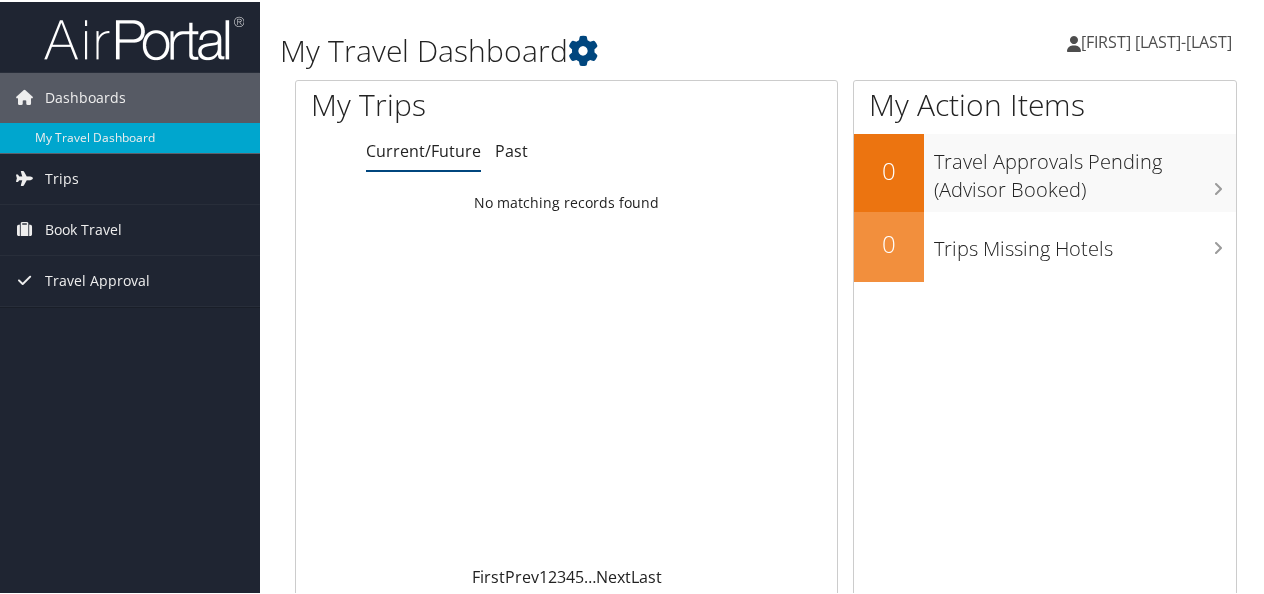 click on "[FIRST] [LAST]-[LAST]" at bounding box center (1156, 40) 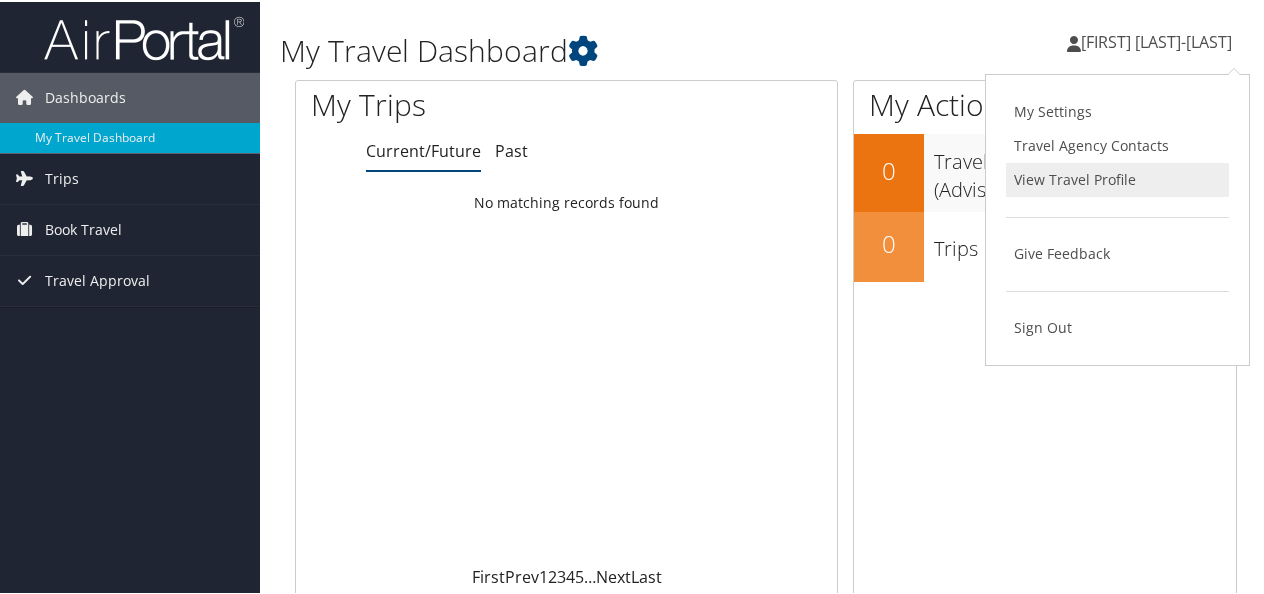 click on "View Travel Profile" at bounding box center (1117, 178) 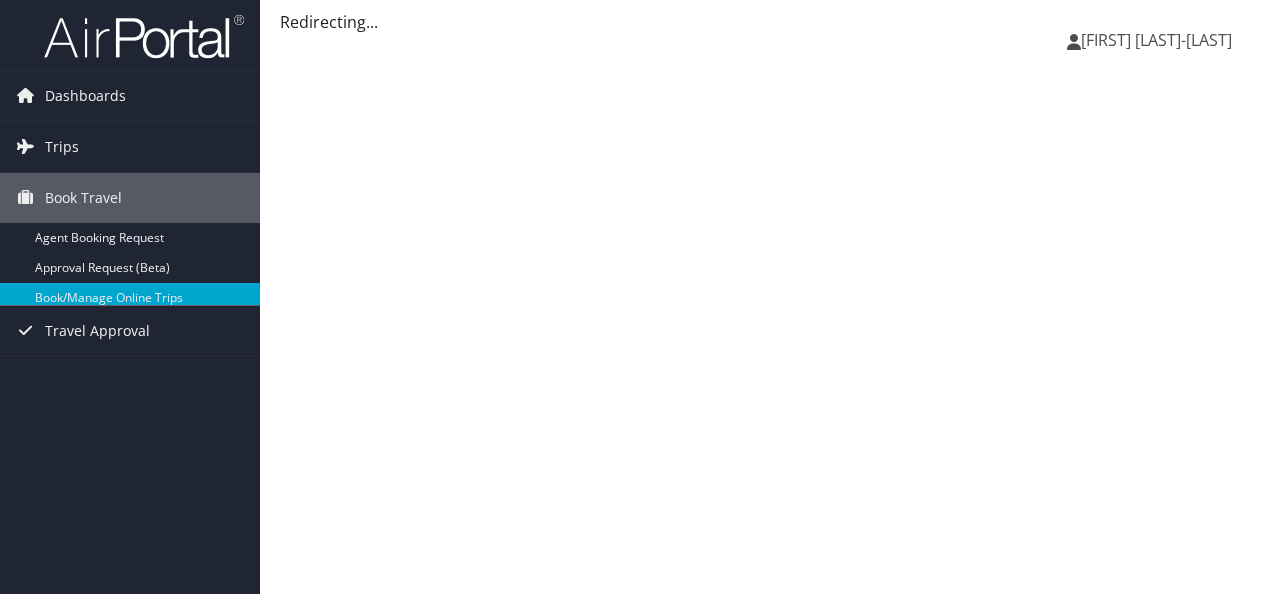 scroll, scrollTop: 0, scrollLeft: 0, axis: both 